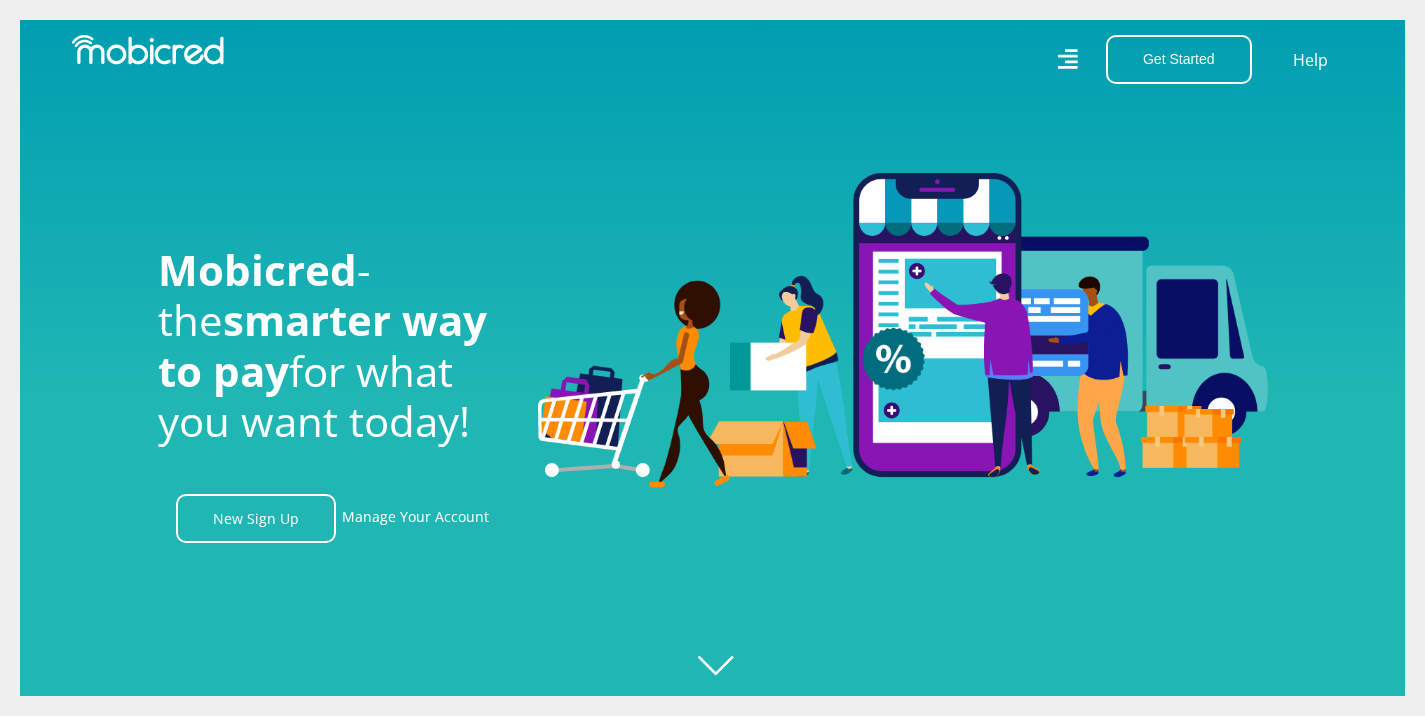 scroll, scrollTop: 0, scrollLeft: 0, axis: both 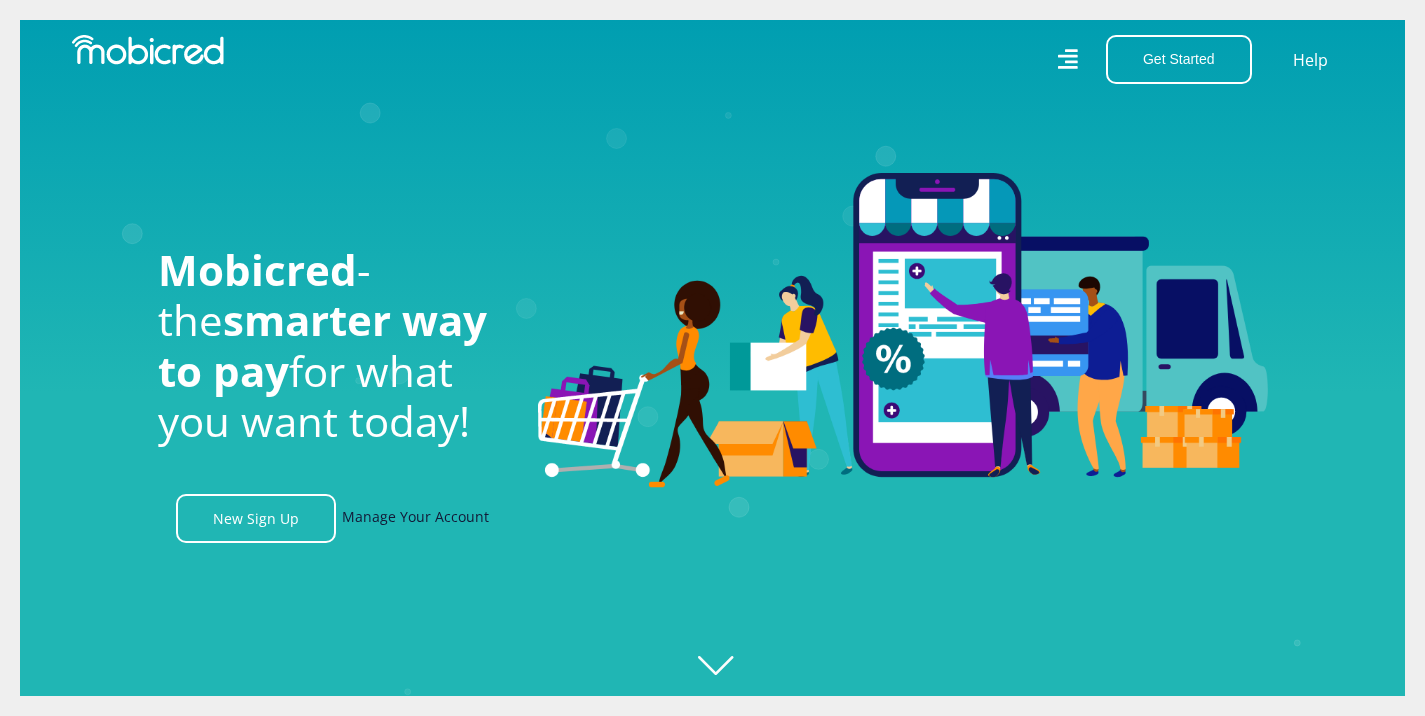 click on "Manage Your Account" at bounding box center [415, 518] 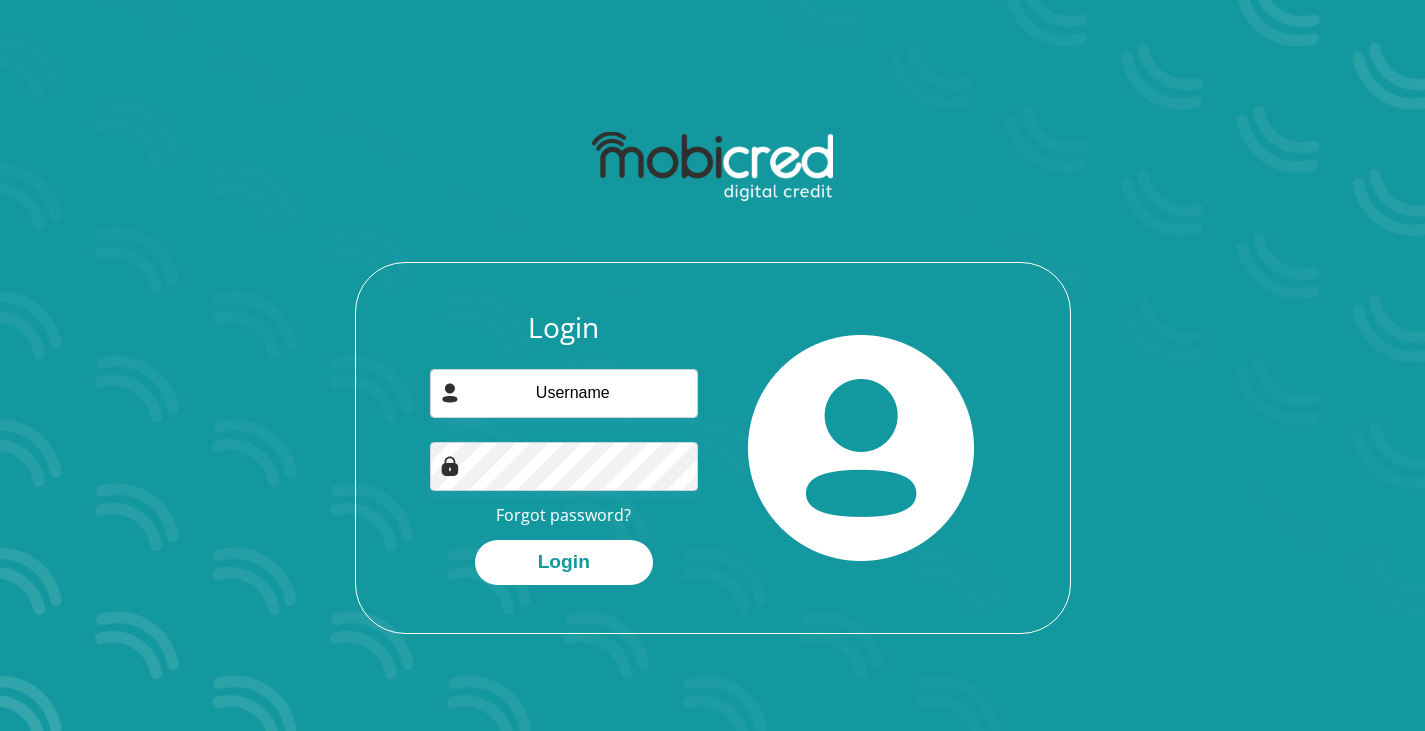 scroll, scrollTop: 0, scrollLeft: 0, axis: both 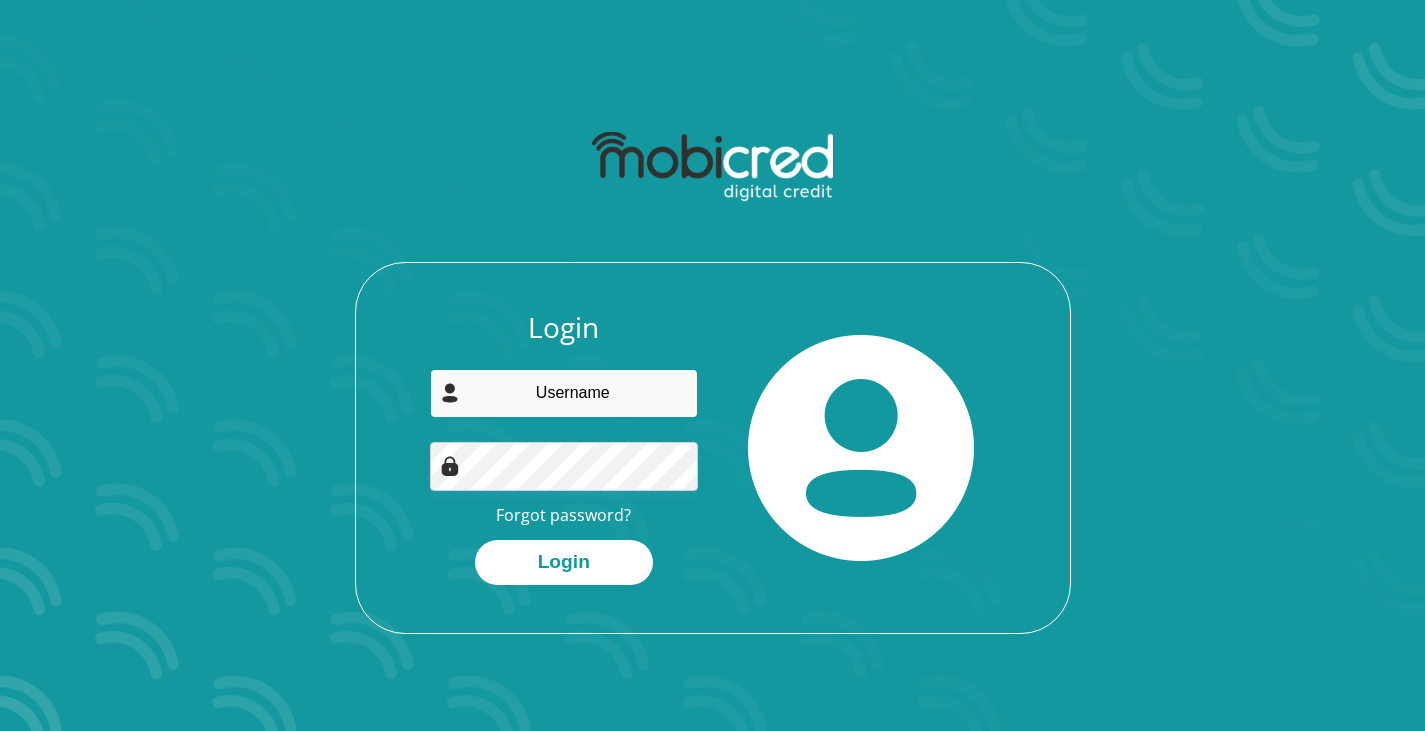 click at bounding box center [564, 393] 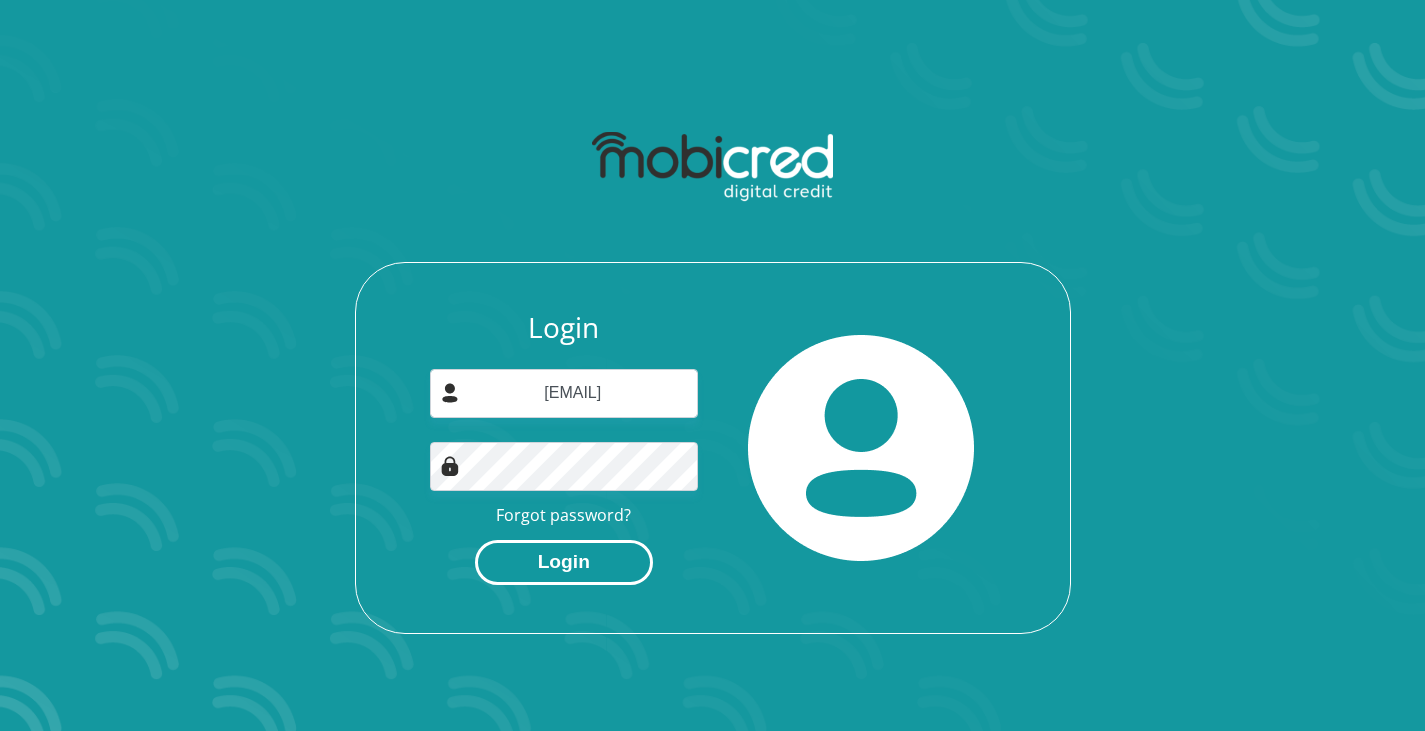 click on "Login" at bounding box center [564, 562] 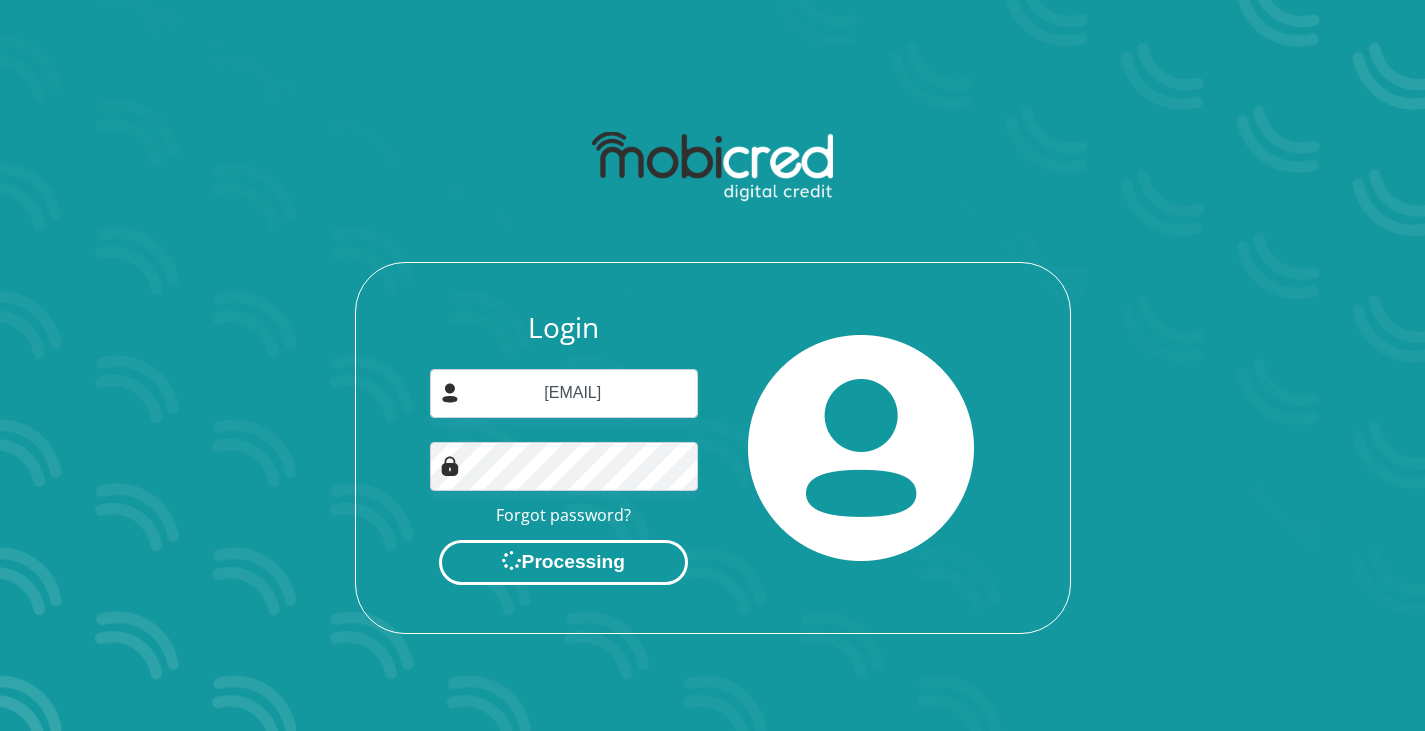 scroll, scrollTop: 0, scrollLeft: 0, axis: both 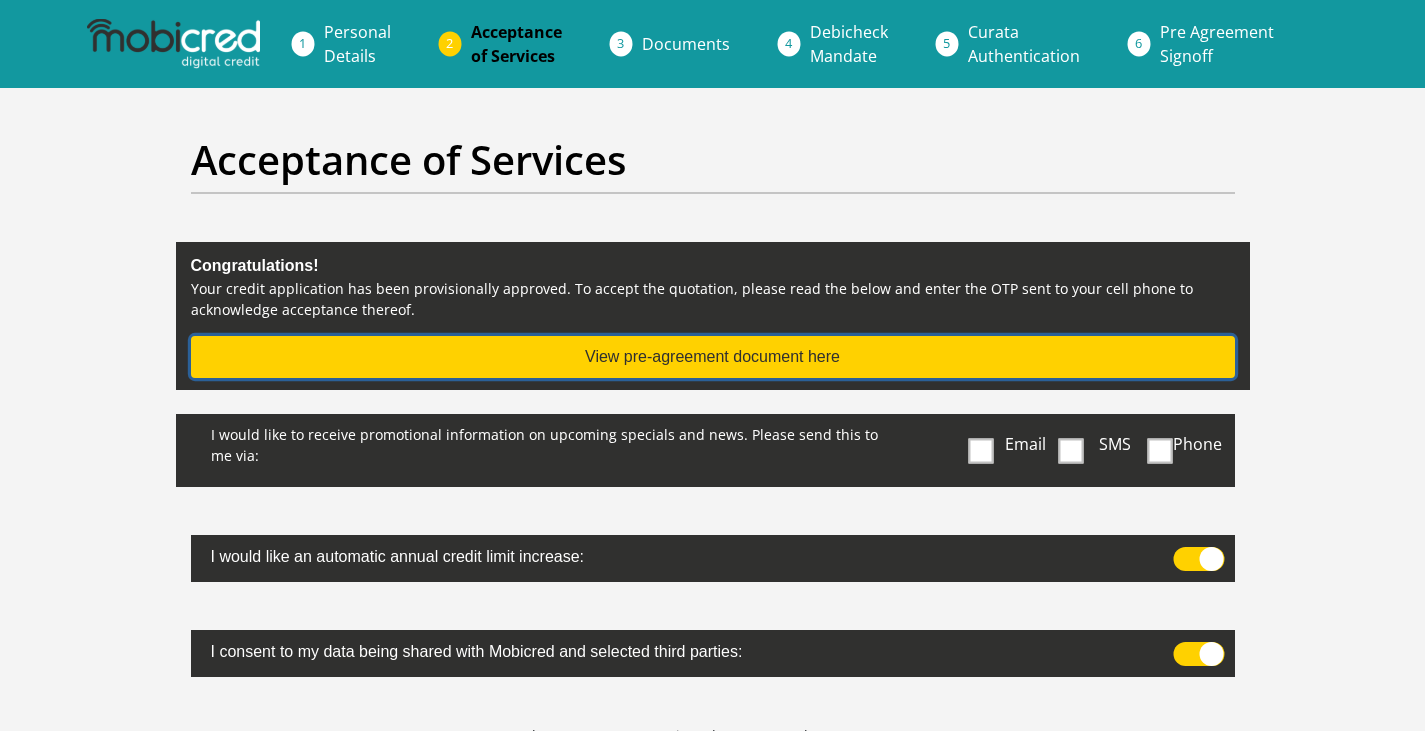 click on "View pre-agreement document here" at bounding box center [713, 357] 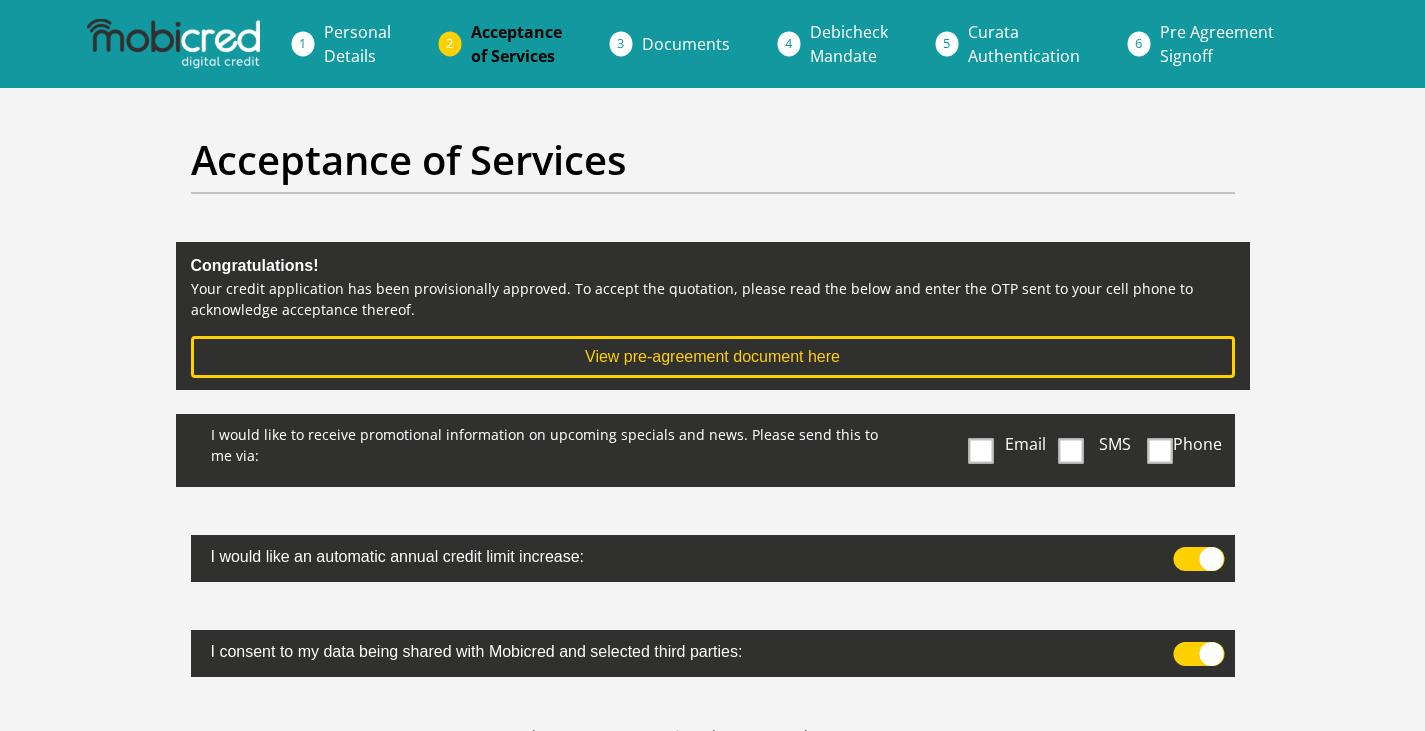 click at bounding box center (1070, 450) 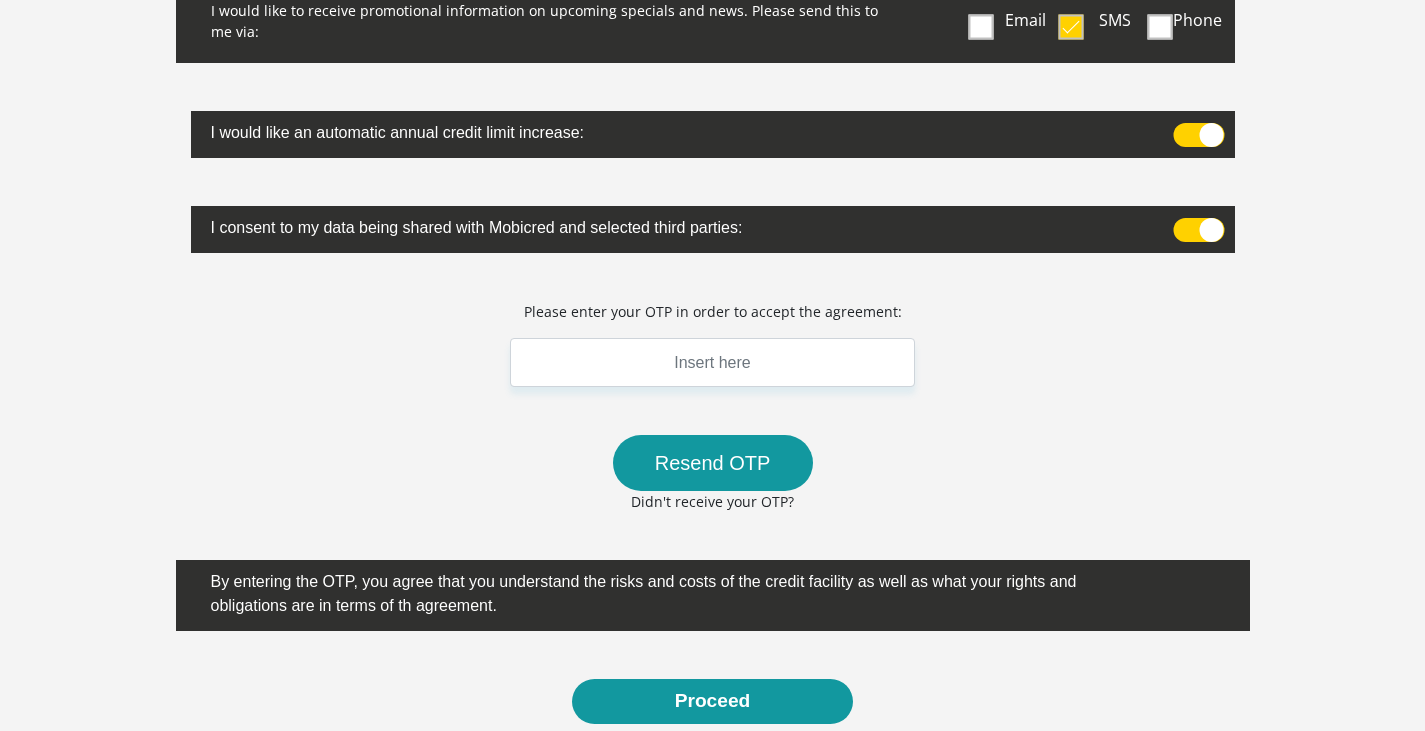 scroll, scrollTop: 500, scrollLeft: 0, axis: vertical 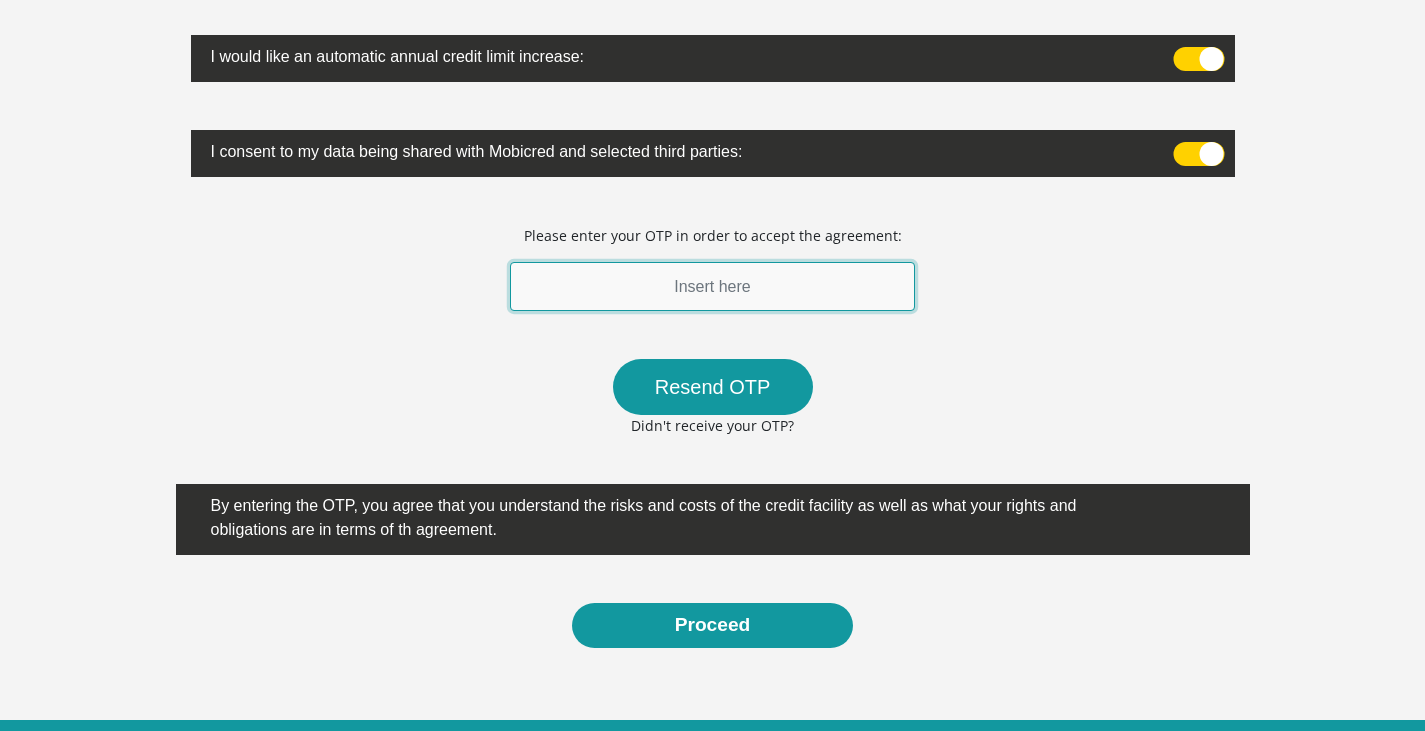 click at bounding box center (713, 286) 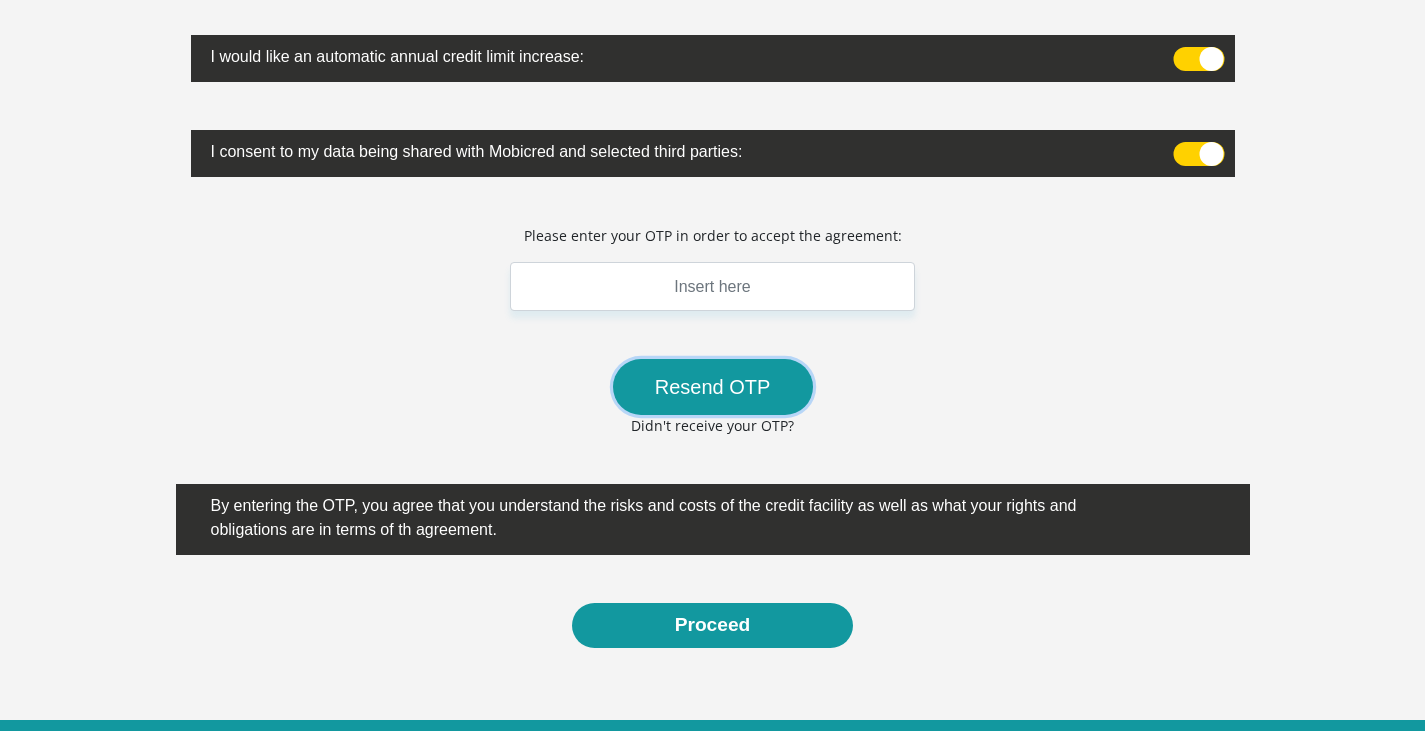 drag, startPoint x: 772, startPoint y: 383, endPoint x: 892, endPoint y: 76, distance: 329.61948 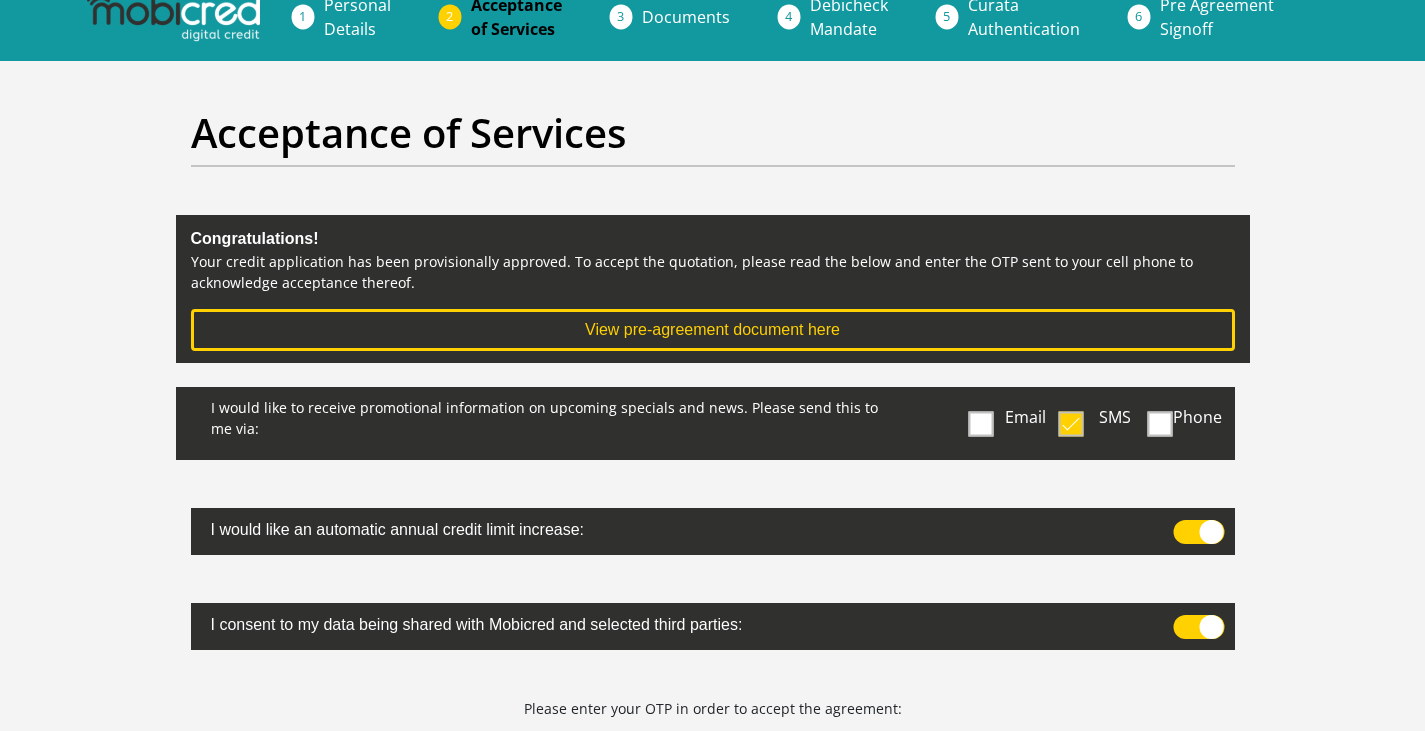scroll, scrollTop: 0, scrollLeft: 0, axis: both 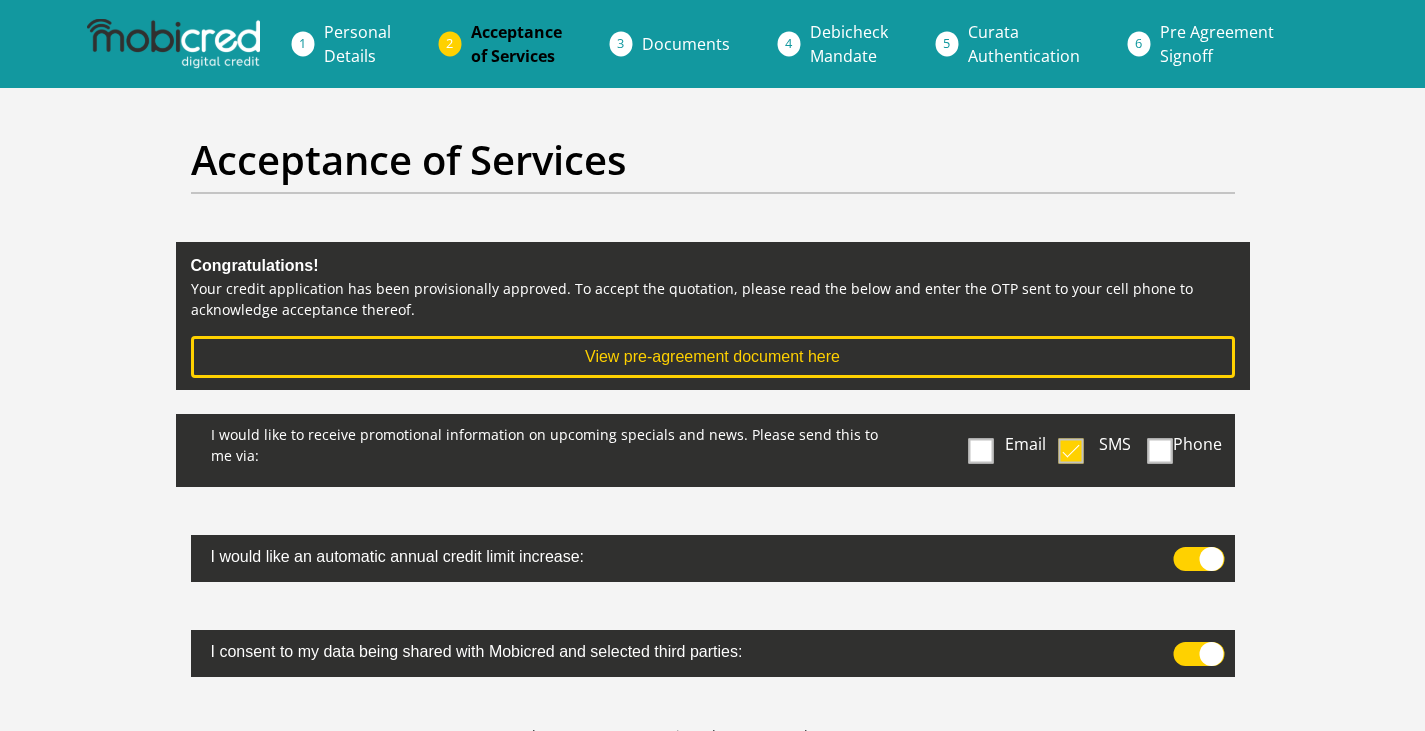 click on "Personal  Details" at bounding box center (357, 44) 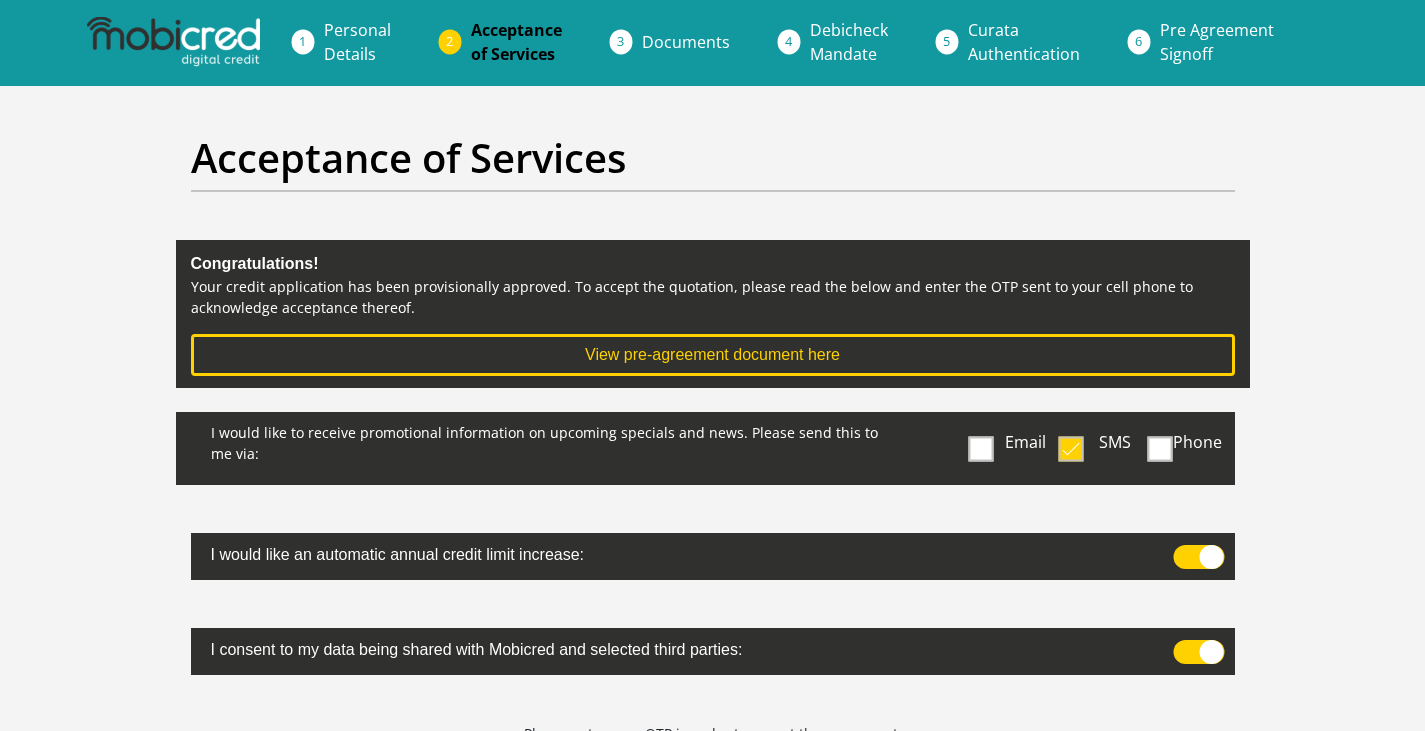 scroll, scrollTop: 0, scrollLeft: 0, axis: both 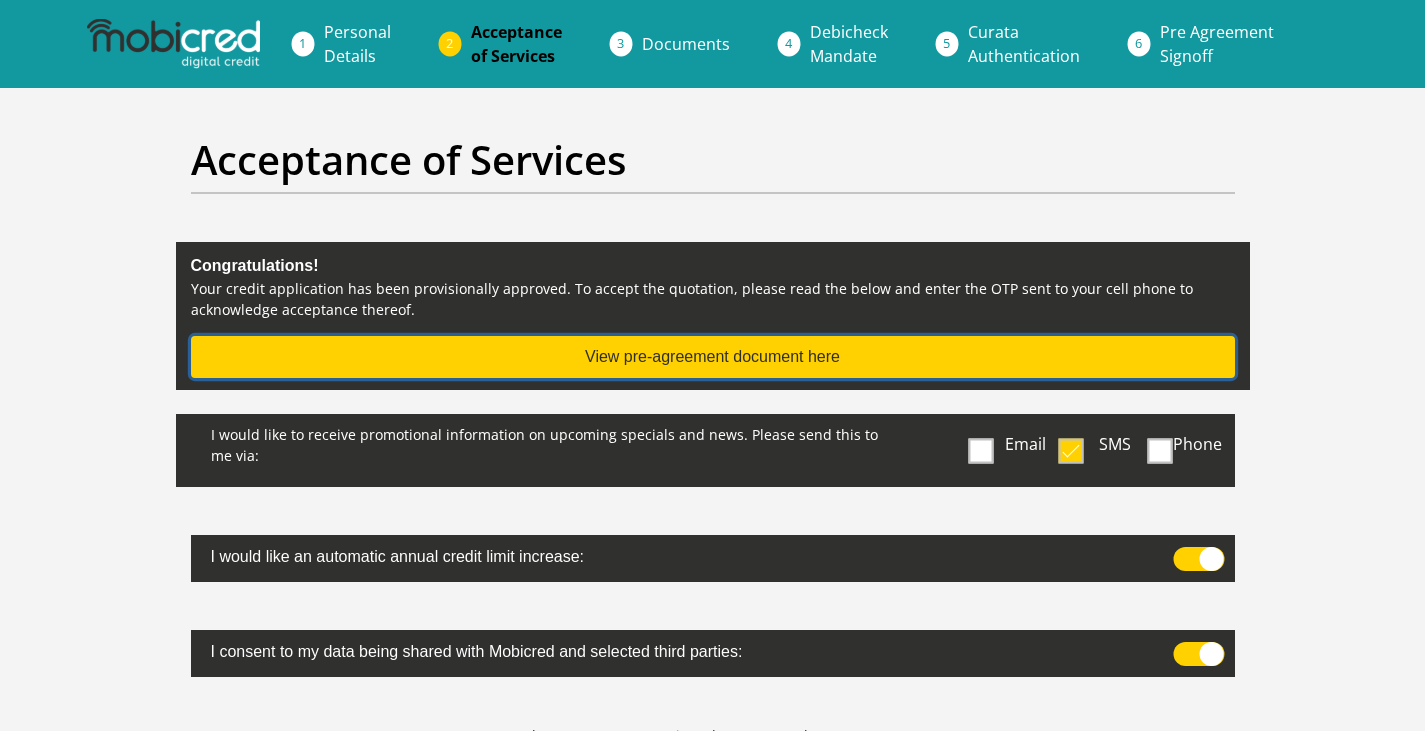 click on "View pre-agreement document here" at bounding box center (713, 357) 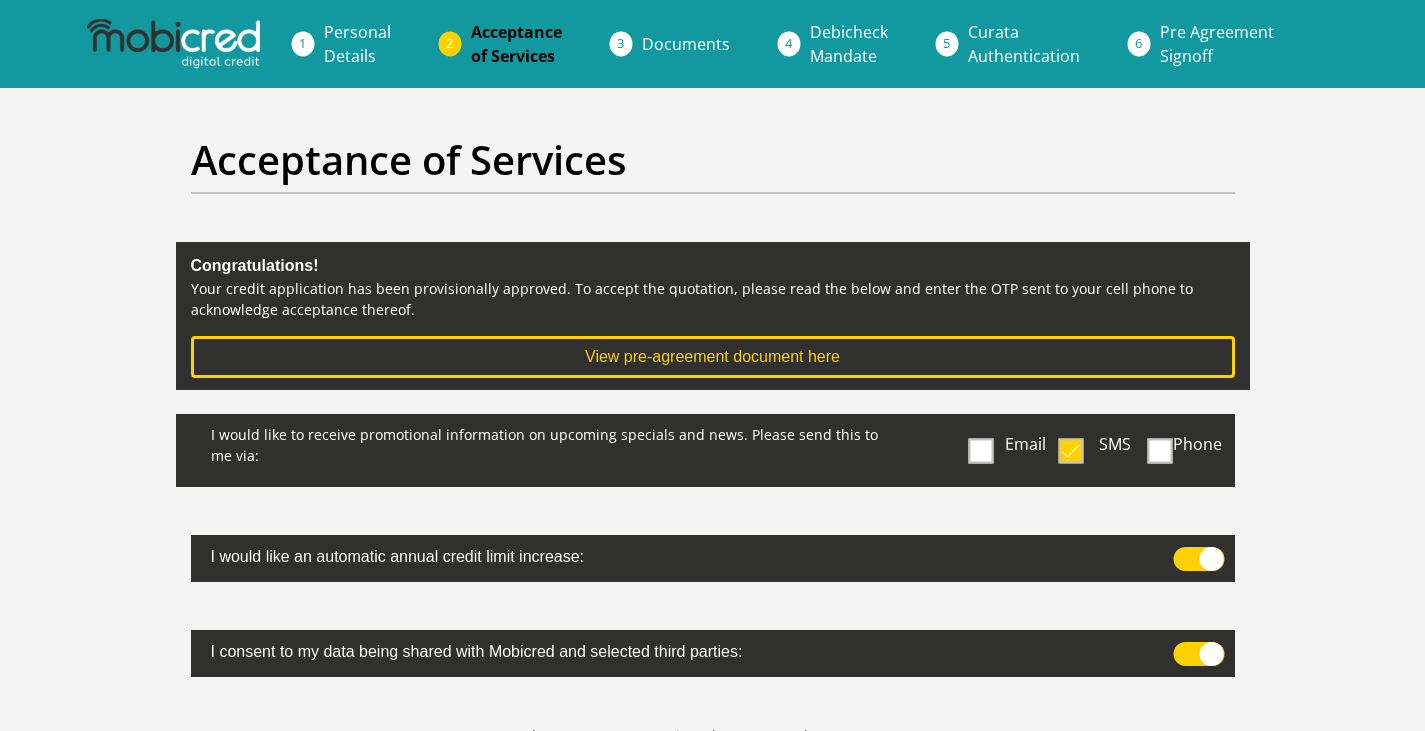 click at bounding box center (173, 44) 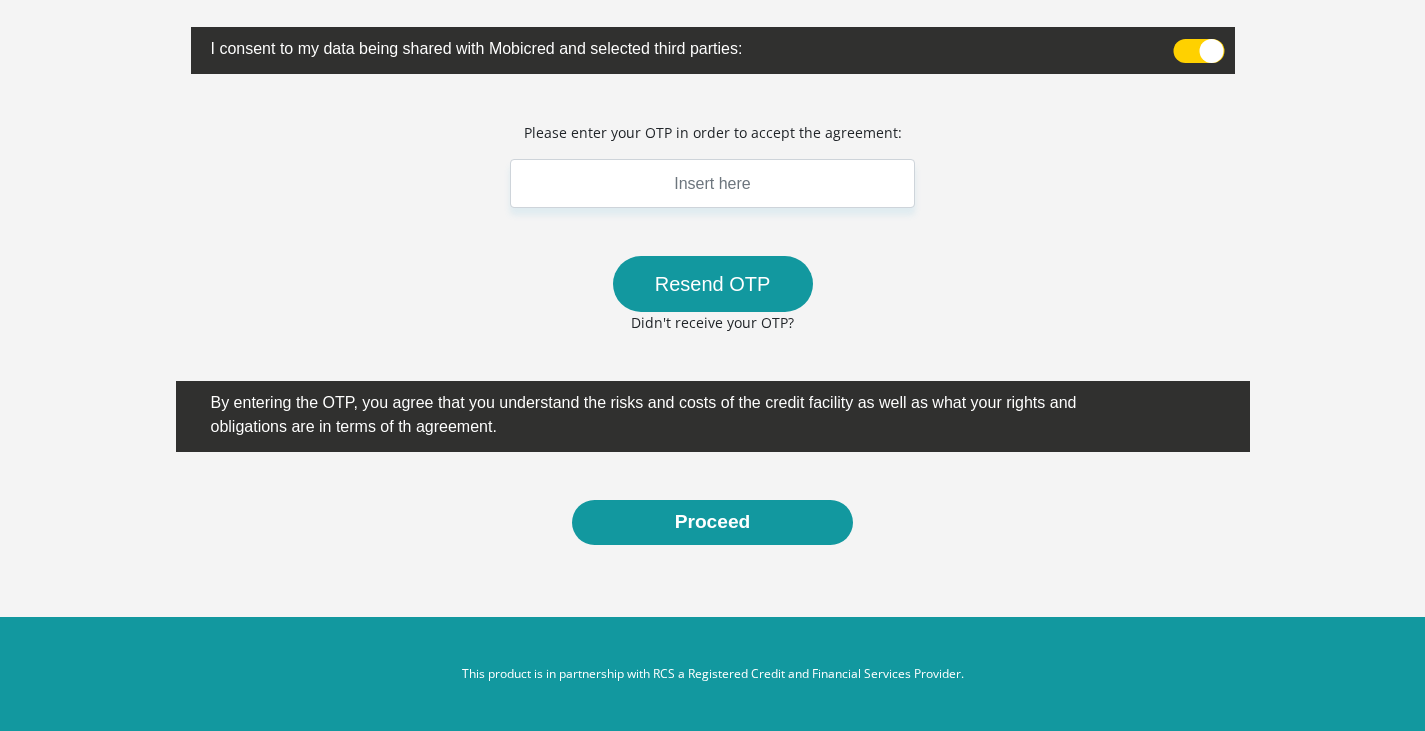 click on "Proceed" at bounding box center (713, 522) 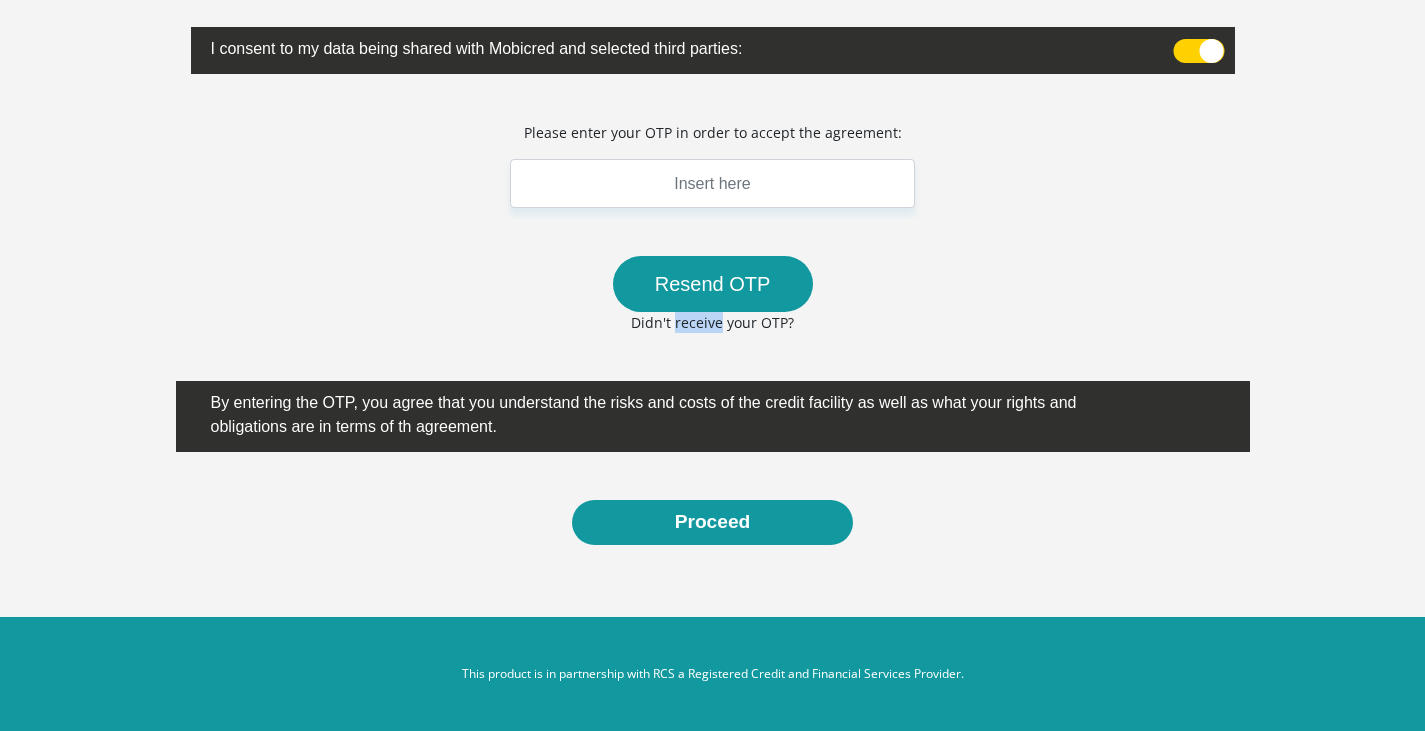 click on "Didn't receive your OTP?" at bounding box center [712, 322] 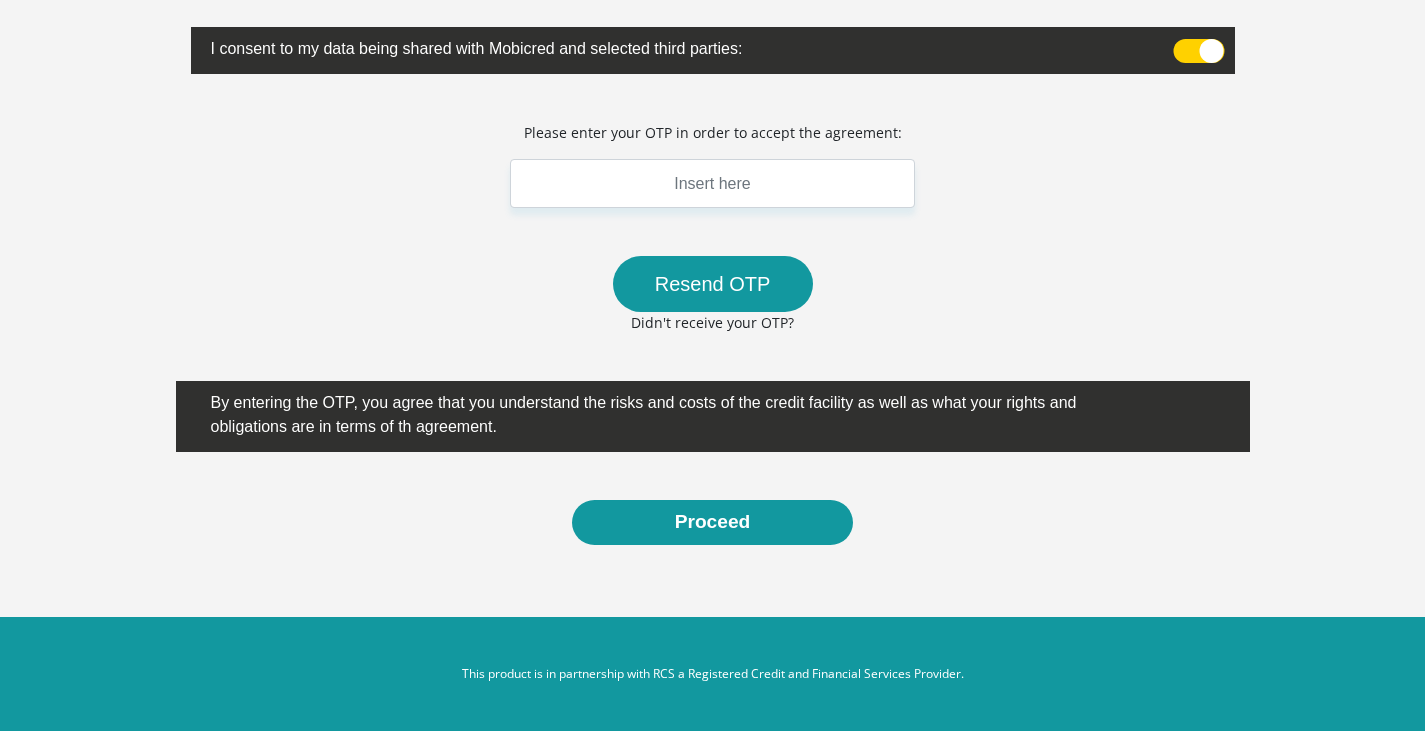 click on "Didn't receive your OTP?" at bounding box center (712, 322) 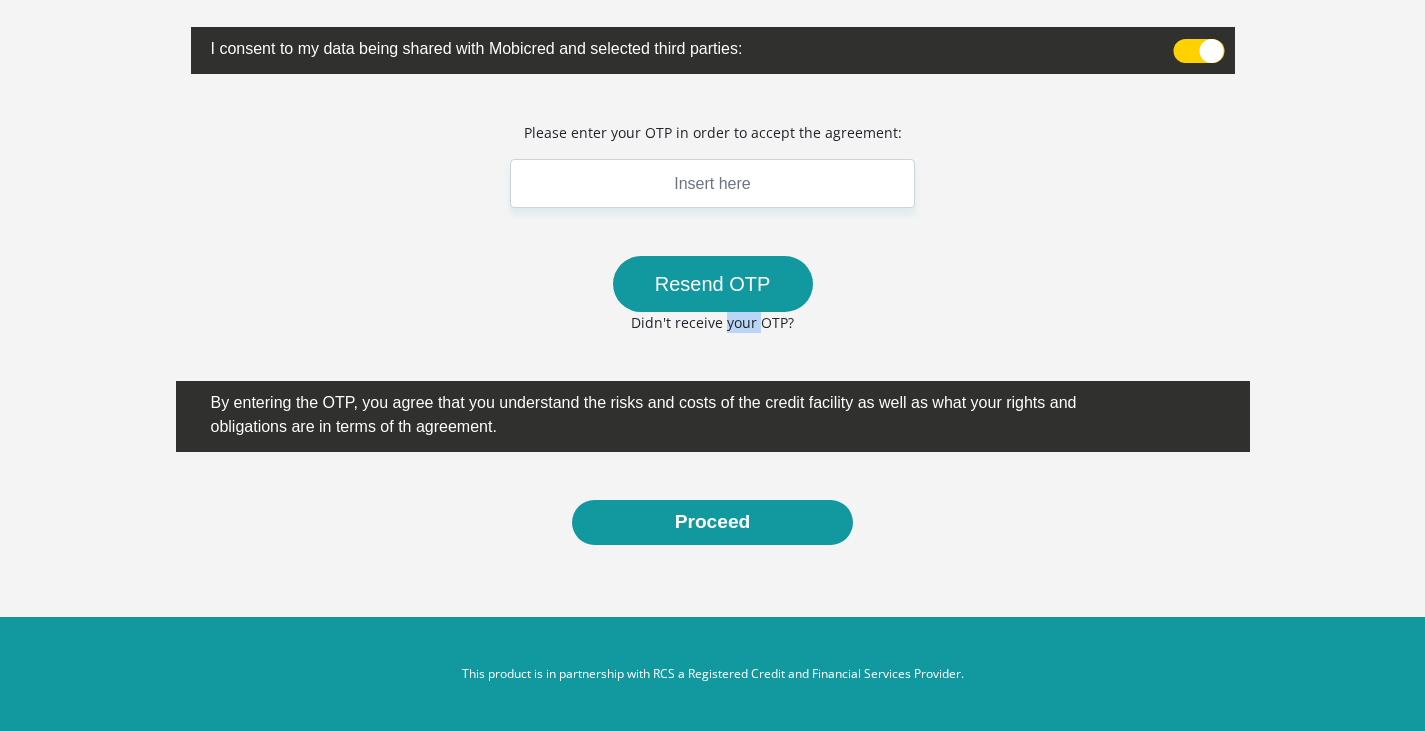 click on "Didn't receive your OTP?" at bounding box center (712, 322) 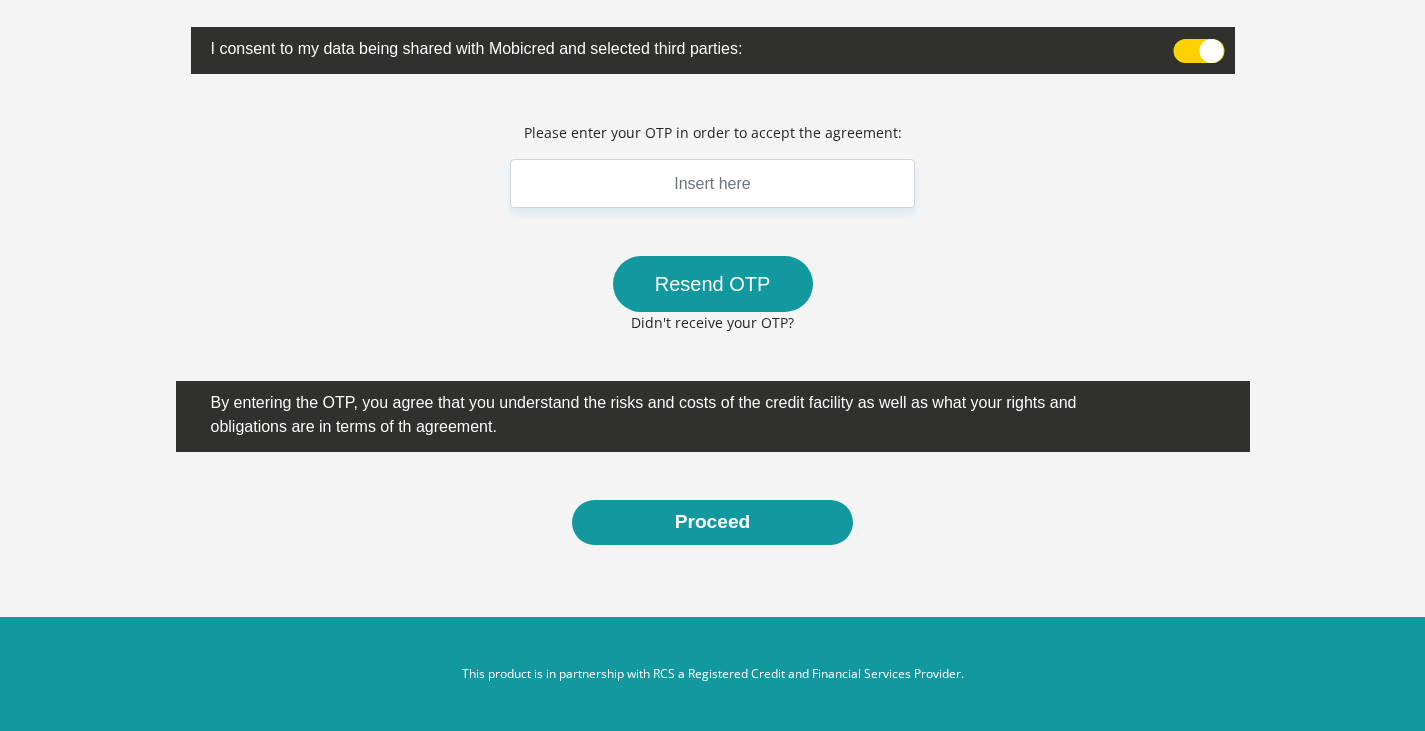 click on "Didn't receive your OTP?" at bounding box center (712, 322) 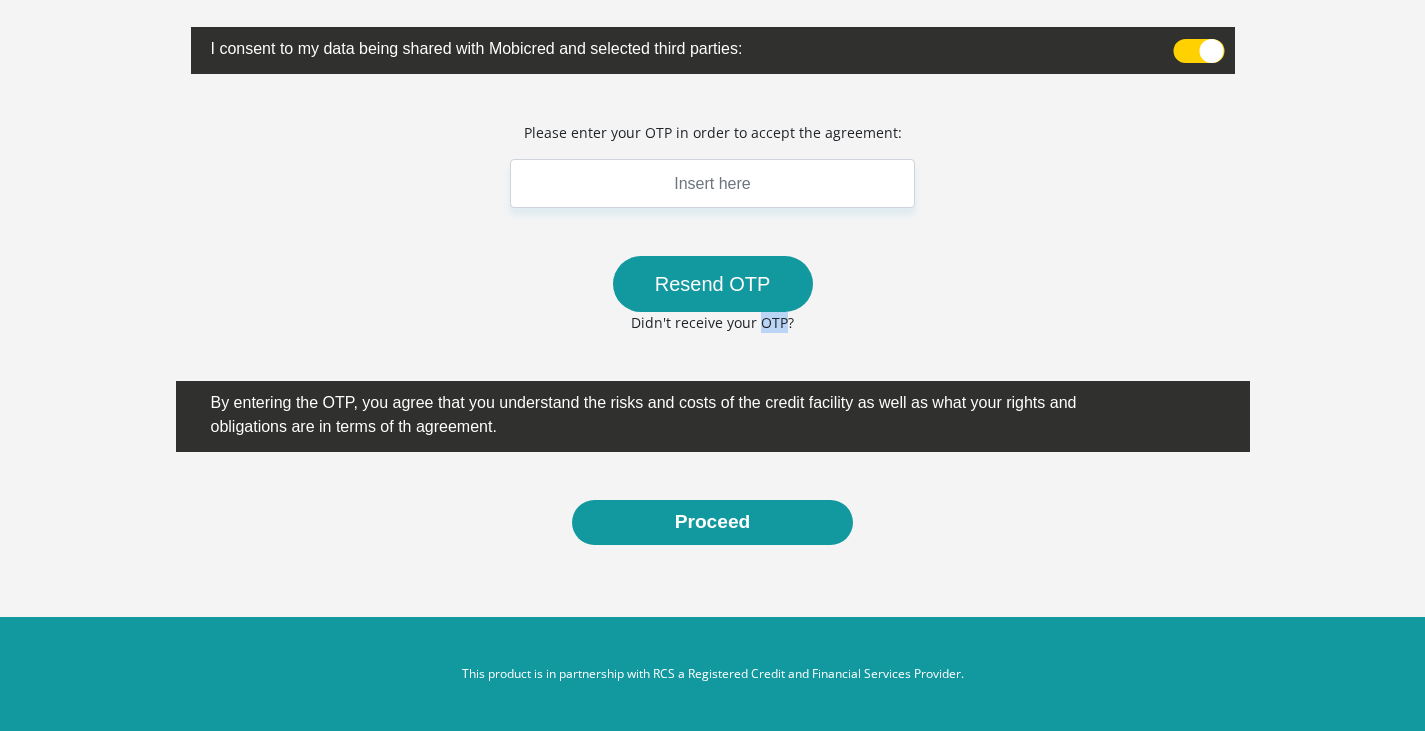 click on "Didn't receive your OTP?" at bounding box center [712, 322] 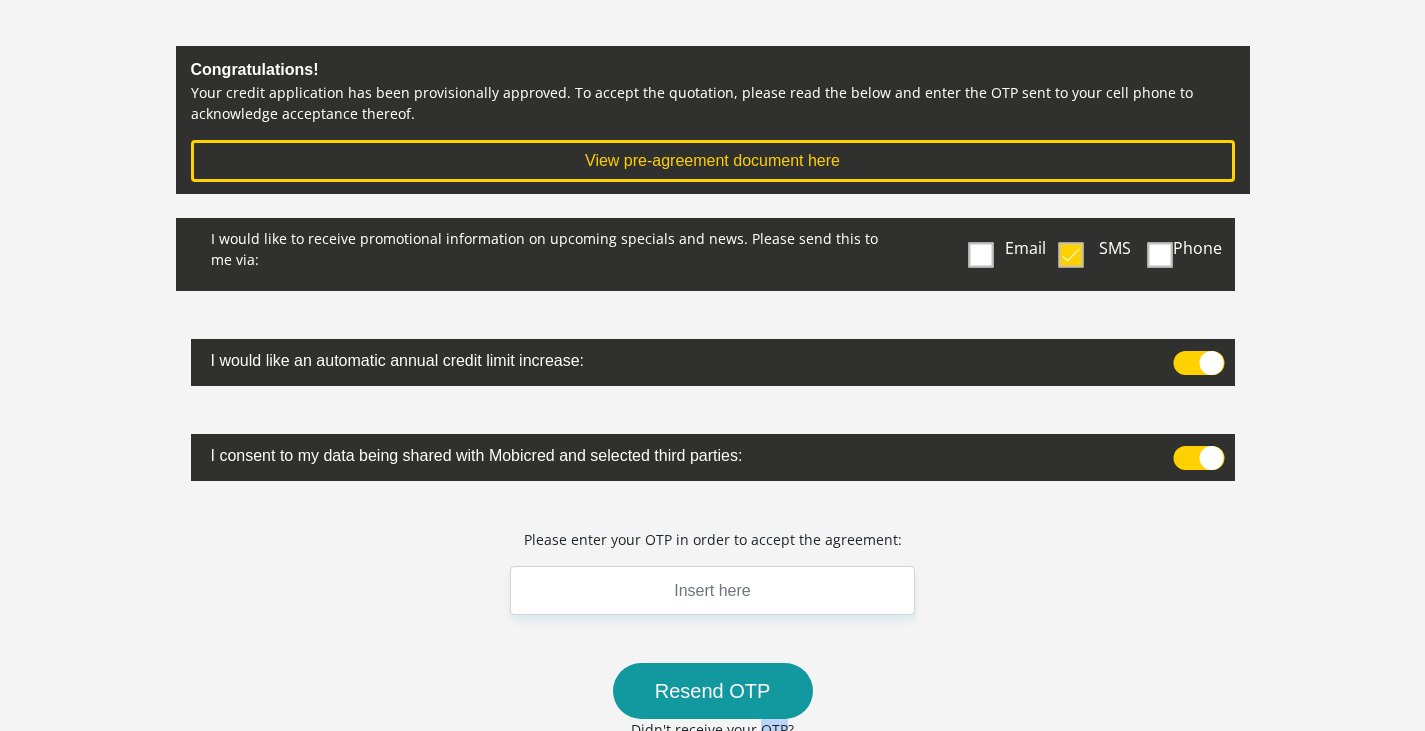 scroll, scrollTop: 0, scrollLeft: 0, axis: both 